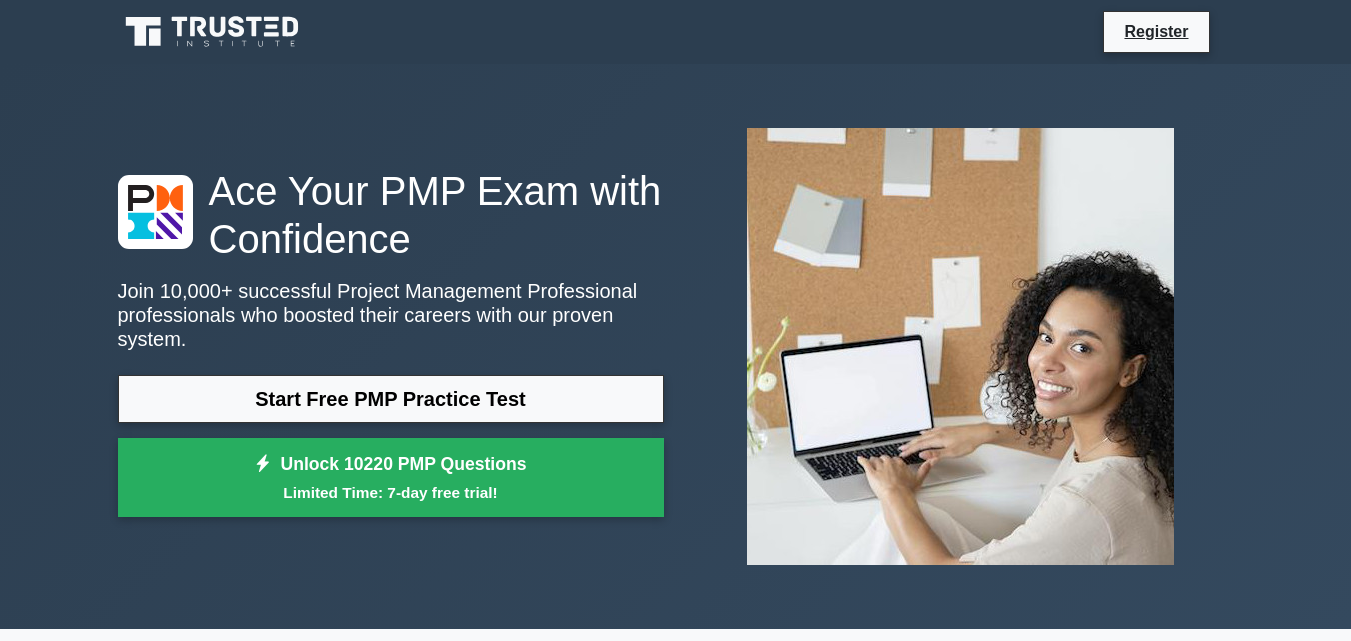 scroll, scrollTop: 0, scrollLeft: 0, axis: both 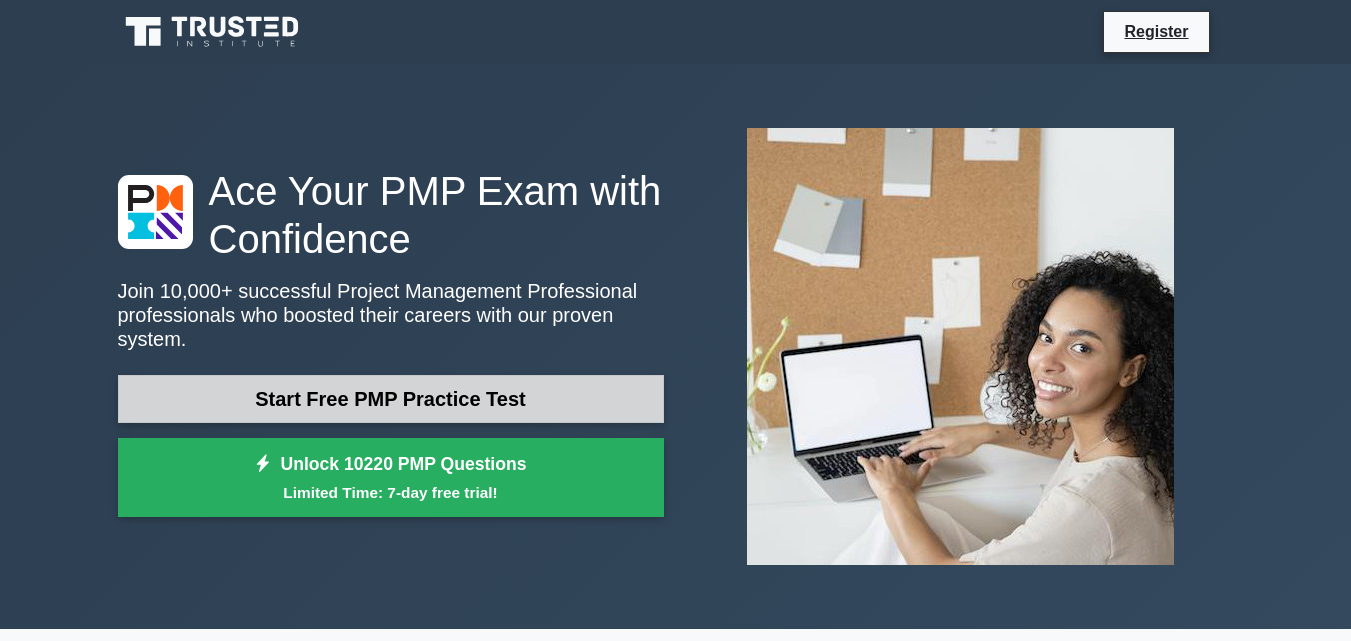 click on "Start Free PMP Practice Test" at bounding box center [391, 399] 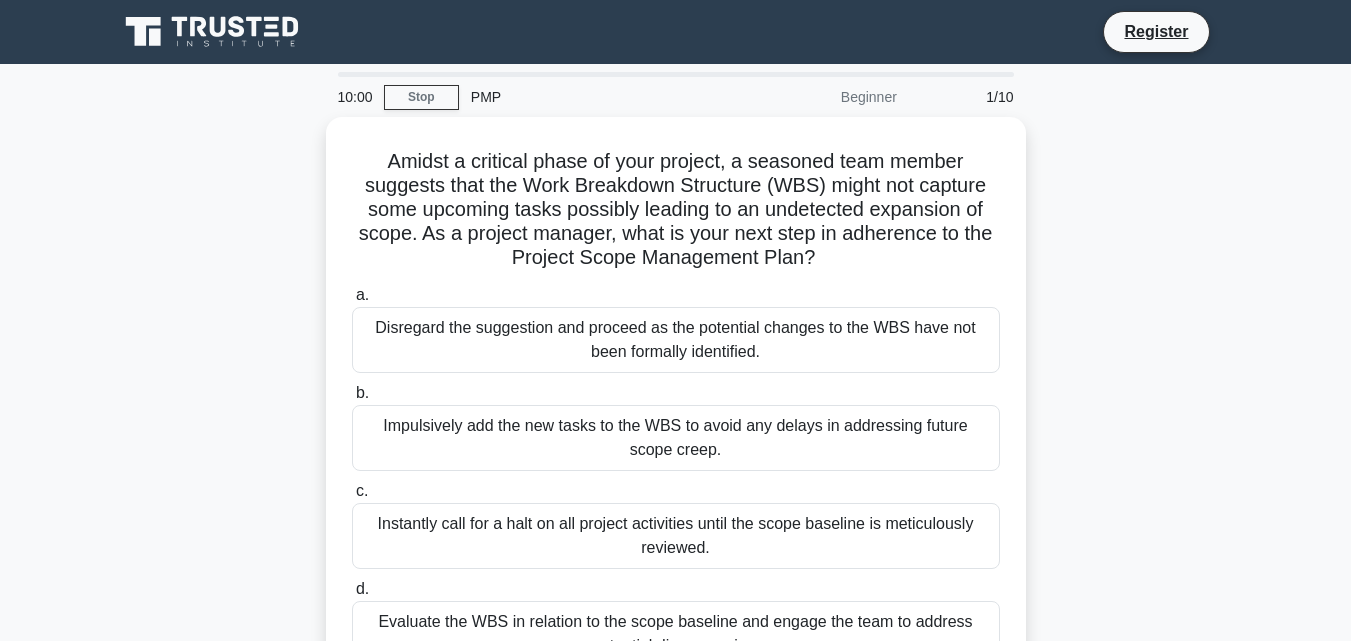 scroll, scrollTop: 0, scrollLeft: 0, axis: both 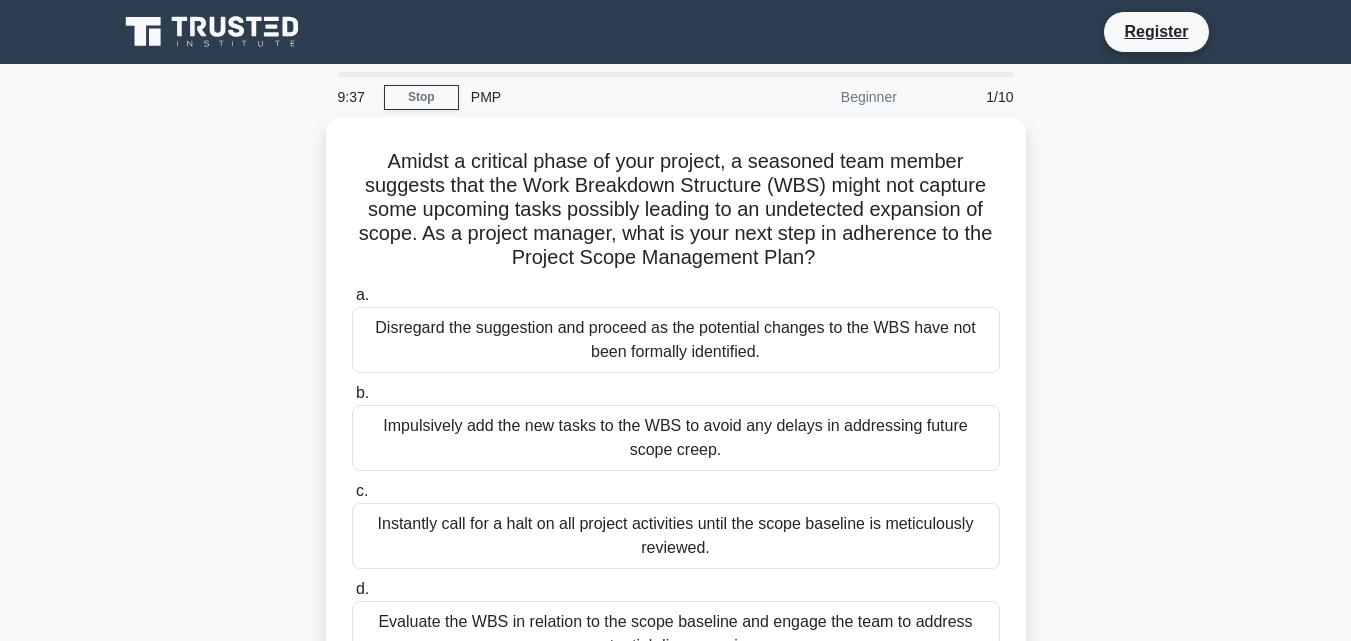 click on "Amidst a critical phase of your project, a seasoned team member suggests that the Work Breakdown Structure (WBS) might not capture some upcoming tasks possibly leading to an undetected expansion of scope. As a project manager, what is your next step in adherence to the Project Scope Management Plan?
.spinner_0XTQ{transform-origin:center;animation:spinner_y6GP .75s linear infinite}@keyframes spinner_y6GP{100%{transform:rotate(360deg)}}
a.
b." at bounding box center (676, 418) 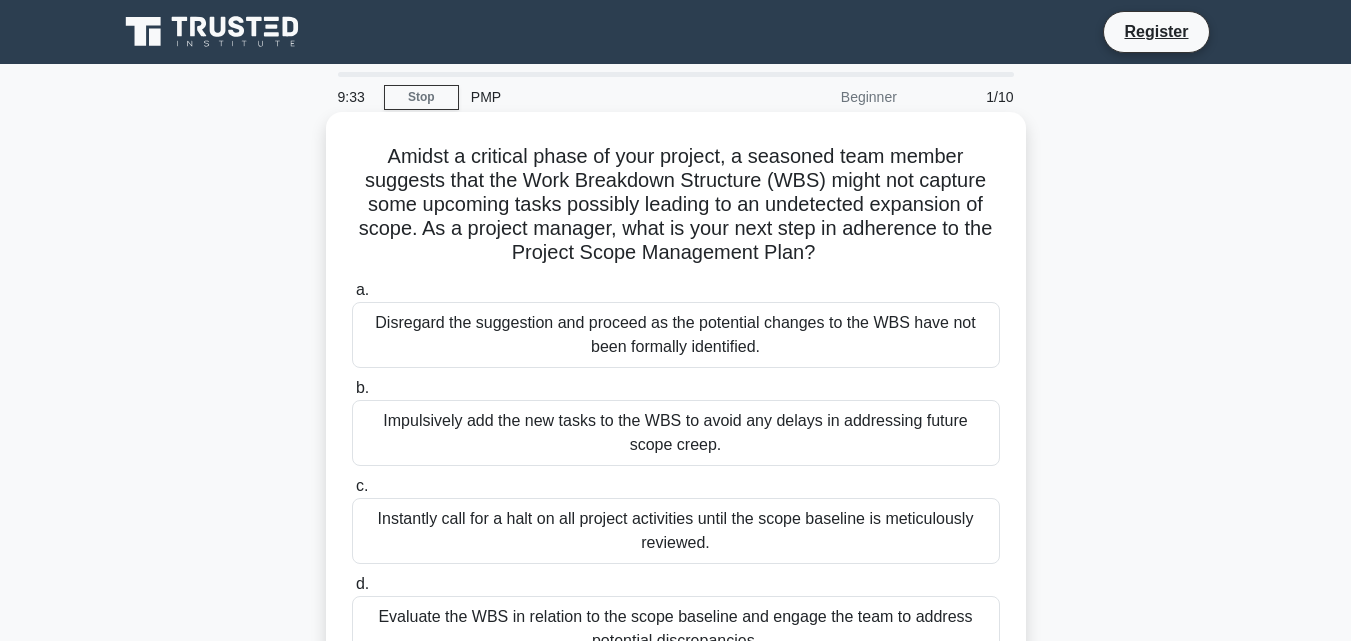 click on "b.
Impulsively add the new tasks to the WBS to avoid any delays in addressing future scope creep." at bounding box center (676, 421) 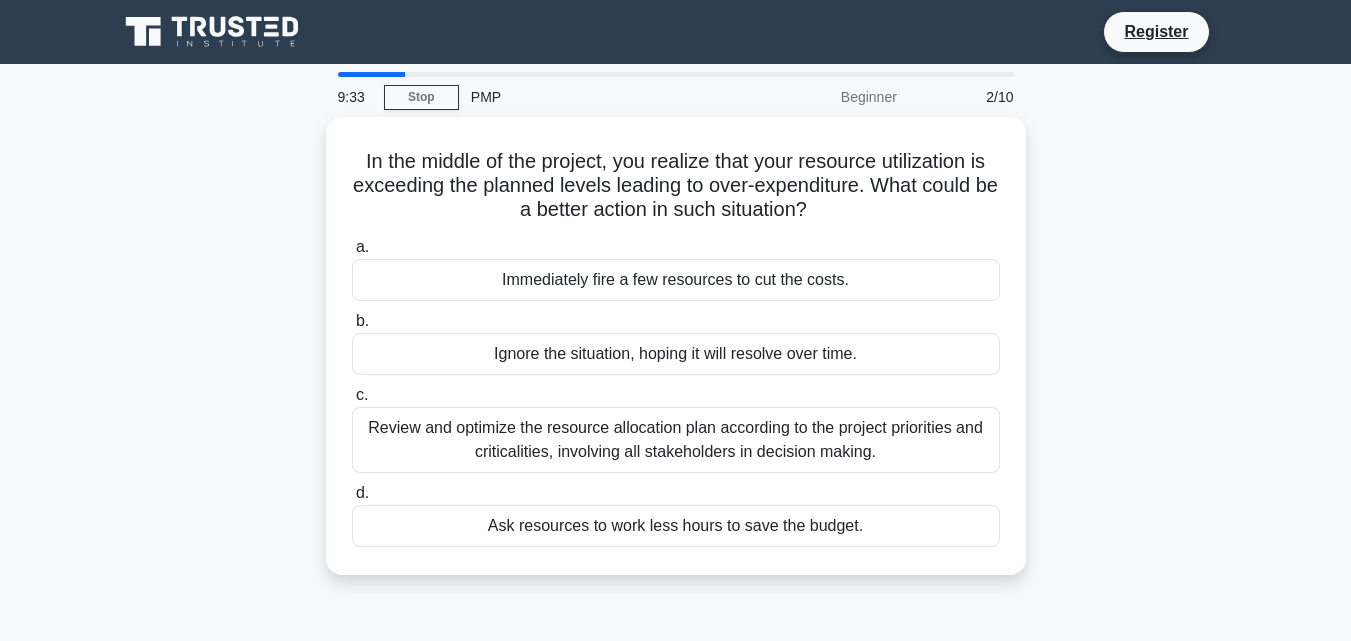 click on "c.
Review and optimize the resource allocation plan according to the project priorities and criticalities, involving all stakeholders in decision making." at bounding box center [676, 428] 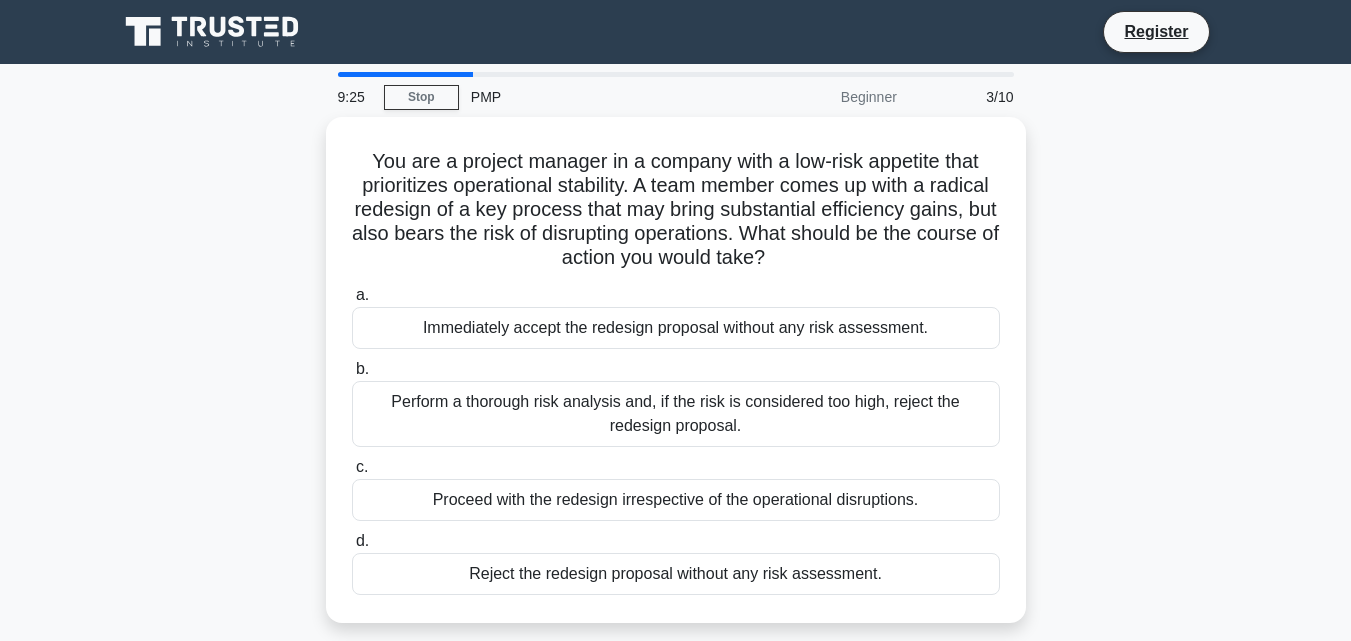 drag, startPoint x: 675, startPoint y: 397, endPoint x: 199, endPoint y: 481, distance: 483.35495 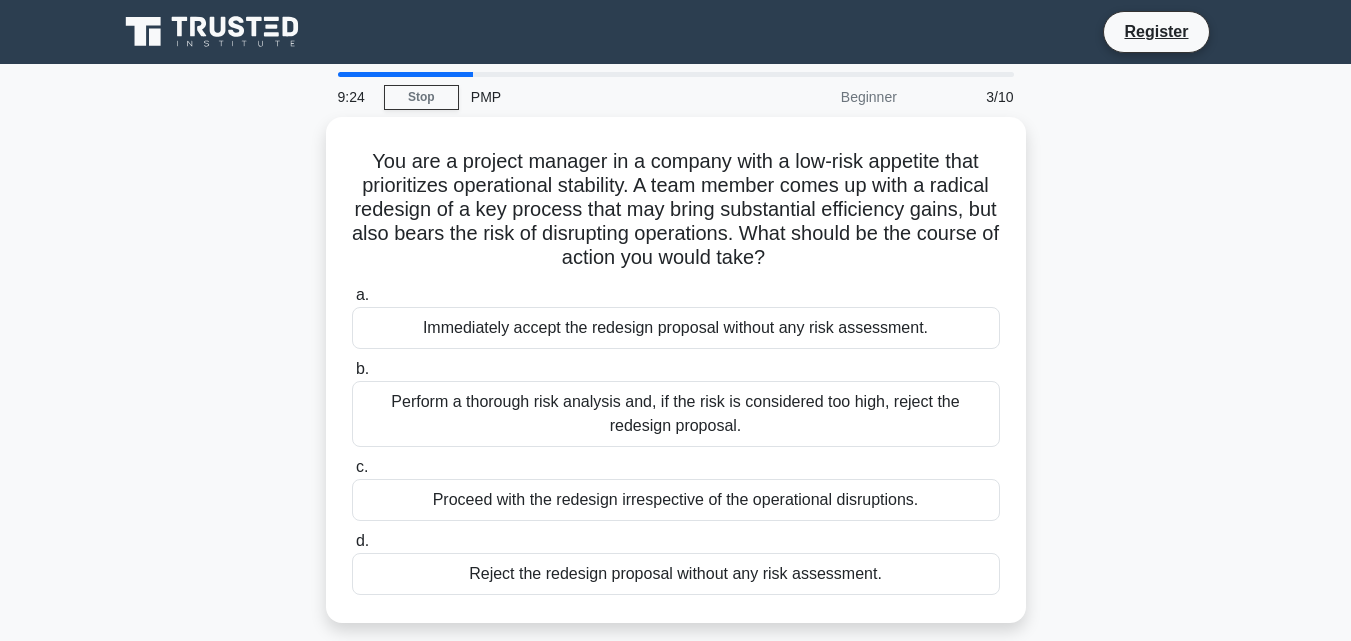 click on "You are a project manager in a company with a low-risk appetite that prioritizes operational stability. A team member comes up with a radical redesign of a key process that may bring substantial efficiency gains, but also bears the risk of disrupting operations. What should be the course of action you would take?
.spinner_0XTQ{transform-origin:center;animation:spinner_y6GP .75s linear infinite}@keyframes spinner_y6GP{100%{transform:rotate(360deg)}}
a.
b. c. d." at bounding box center [676, 382] 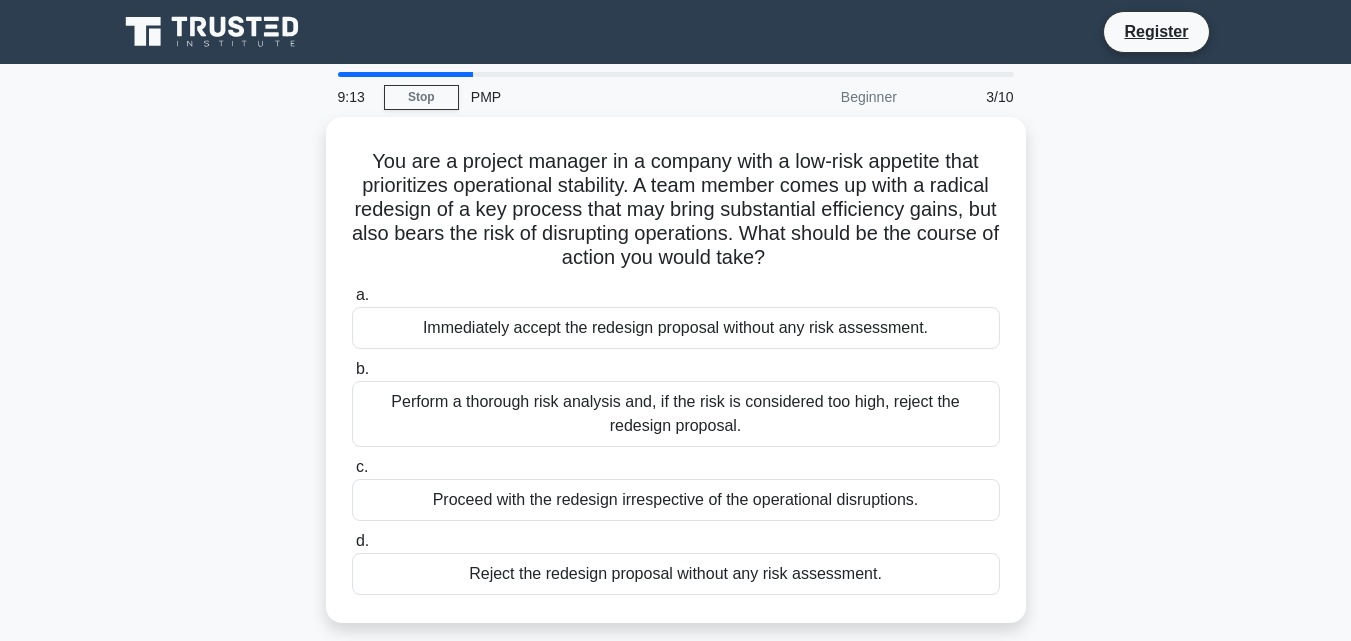 click on "Beginner" at bounding box center (821, 97) 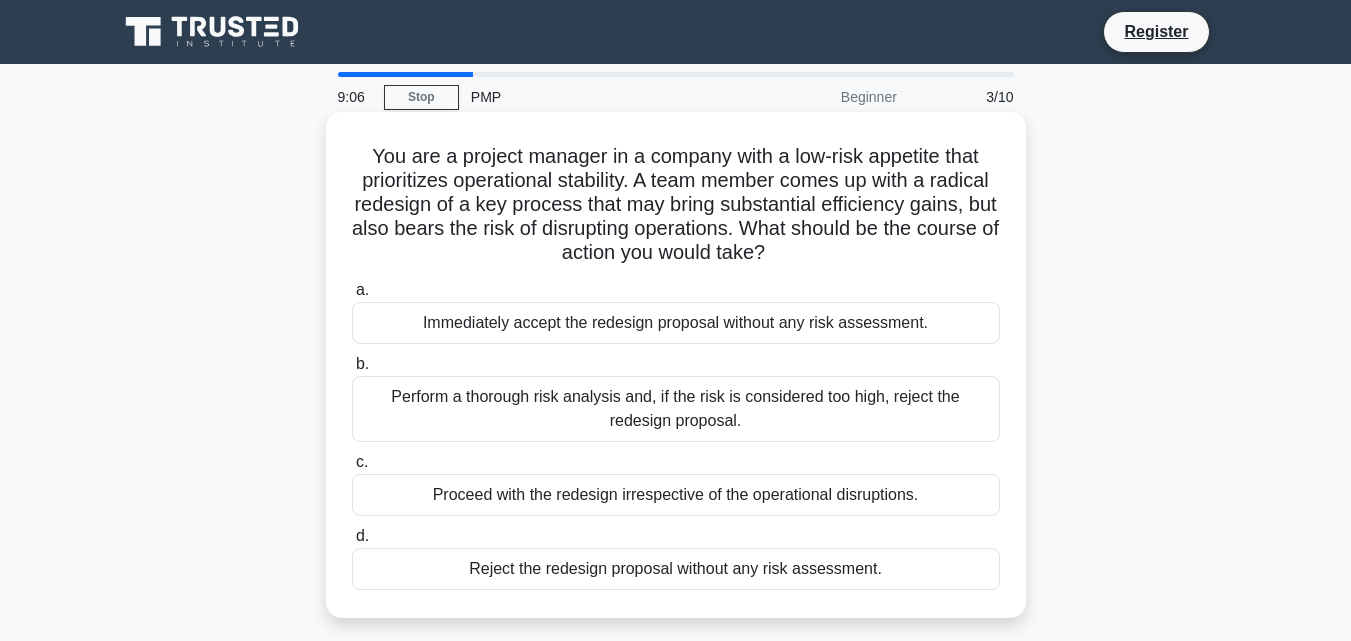 click on "Proceed with the redesign irrespective of the operational disruptions." at bounding box center [676, 495] 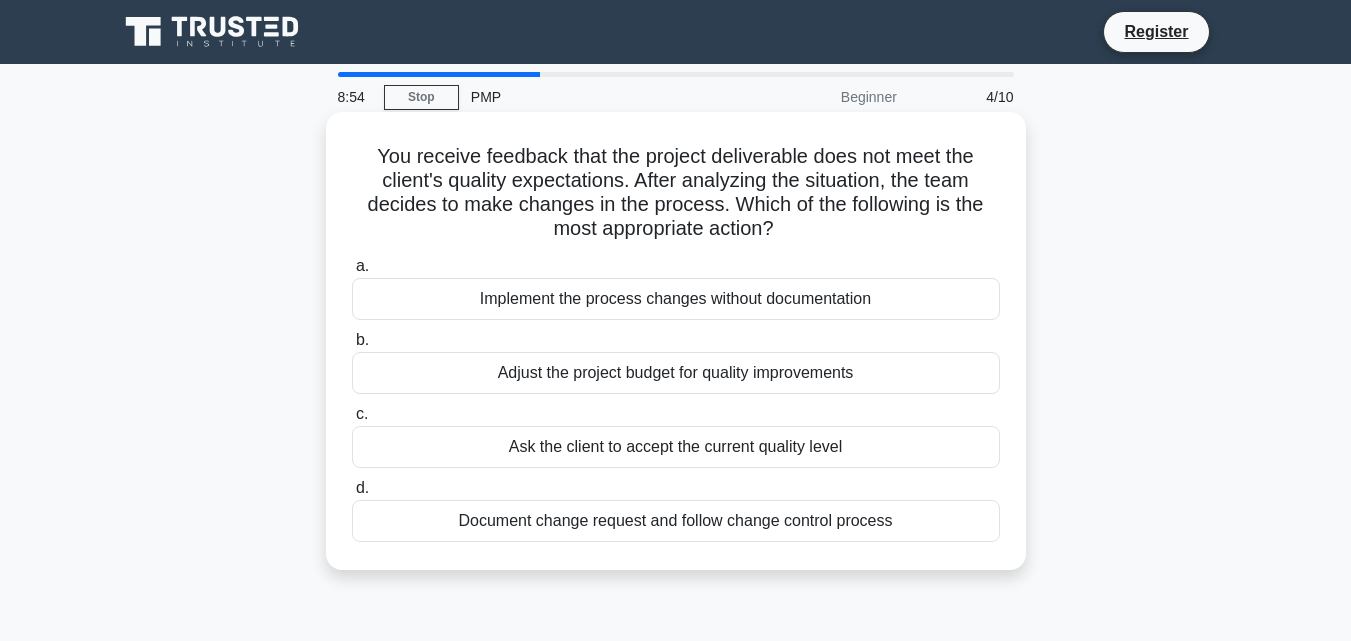 click on "Ask the client to accept the current quality level" at bounding box center (676, 447) 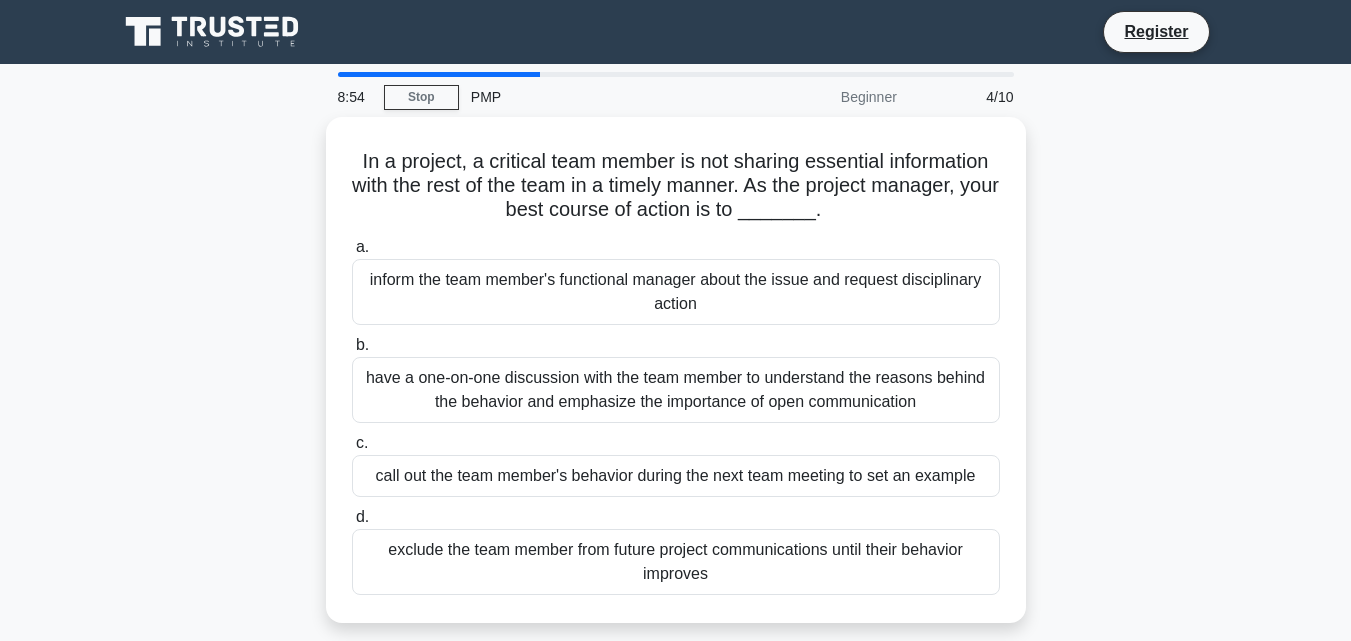 click on "c.
call out the team member's behavior during the next team meeting to set an example" at bounding box center [676, 464] 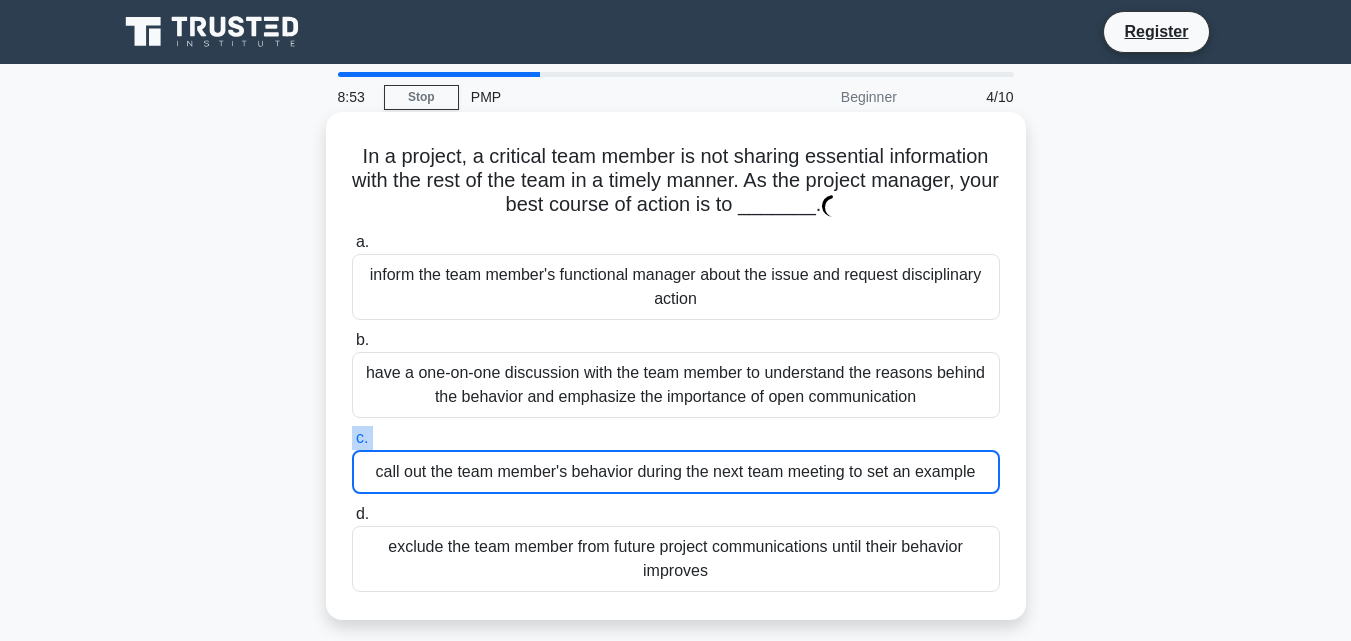 click on "c.
call out the team member's behavior during the next team meeting to set an example" at bounding box center [676, 460] 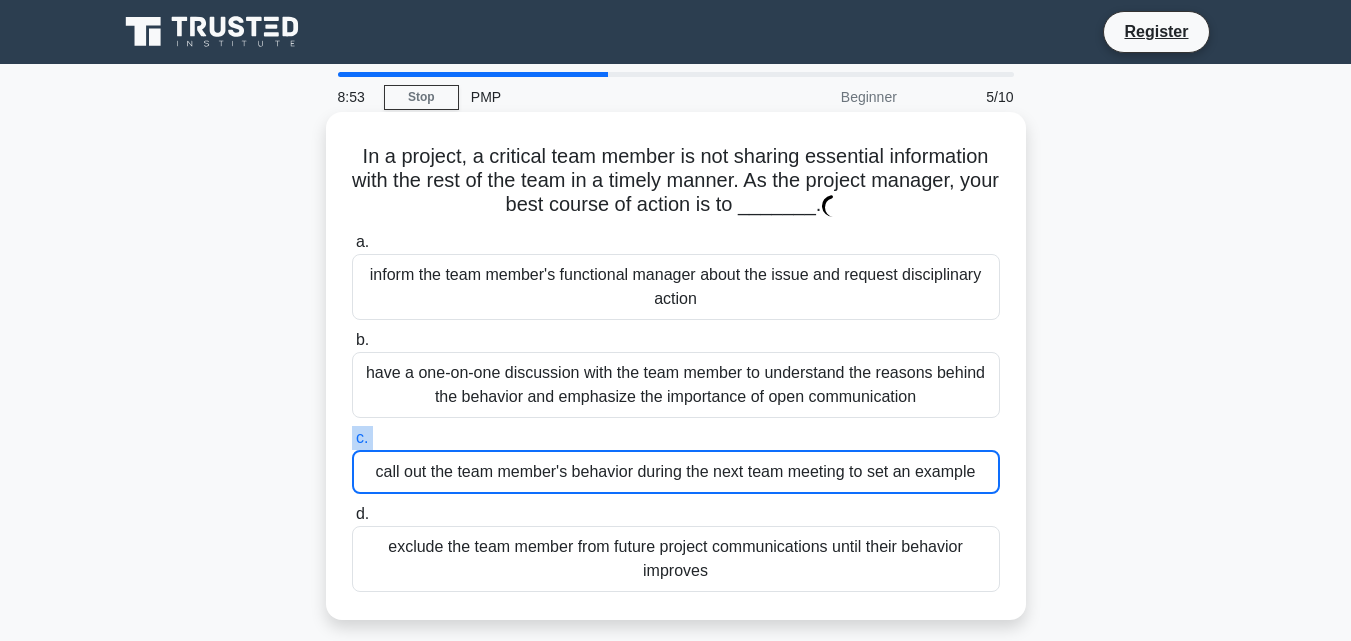 click on "c.
call out the team member's behavior during the next team meeting to set an example" at bounding box center [676, 460] 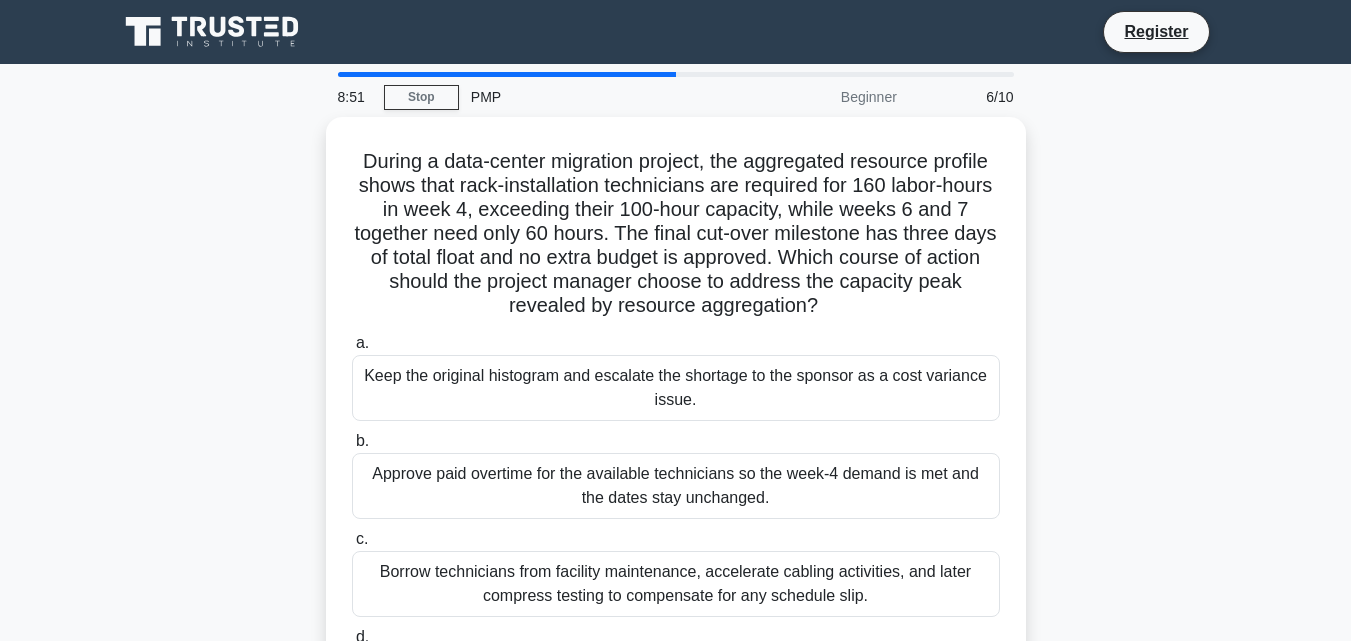 click on "b.
Approve paid overtime for the available technicians so the week-4 demand is met and the dates stay unchanged." at bounding box center (676, 474) 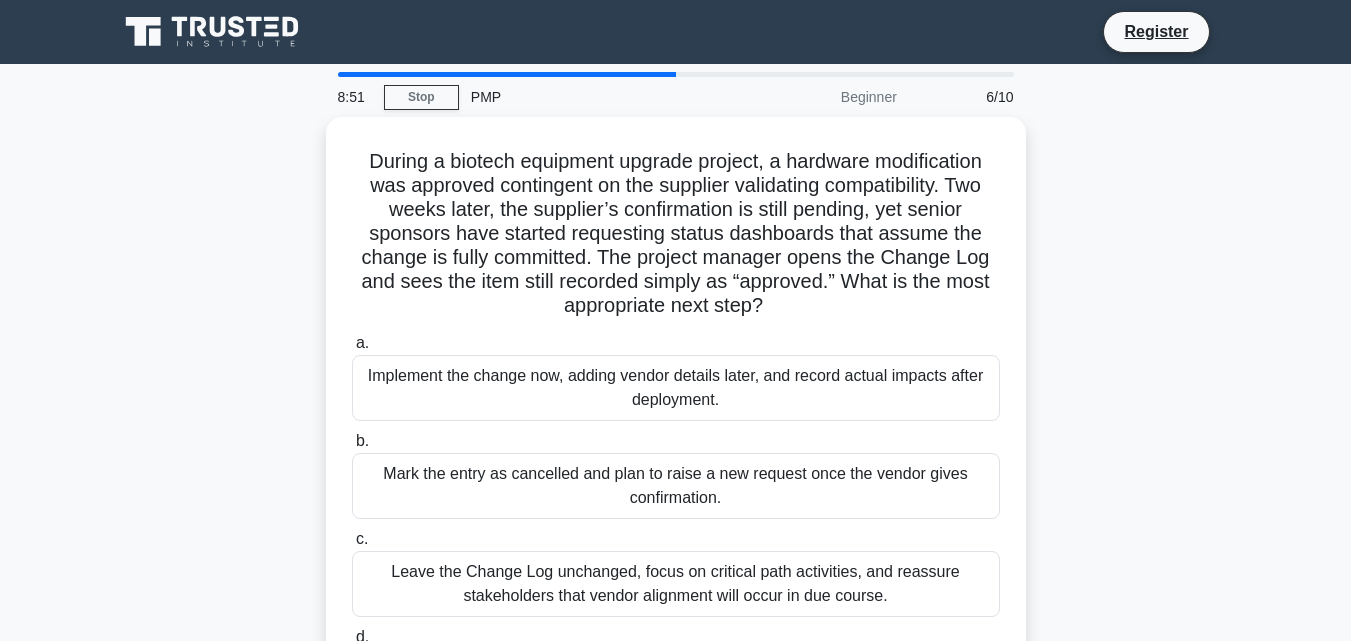 click on "b.
Mark the entry as cancelled and plan to raise a new request once the vendor gives confirmation." at bounding box center [676, 474] 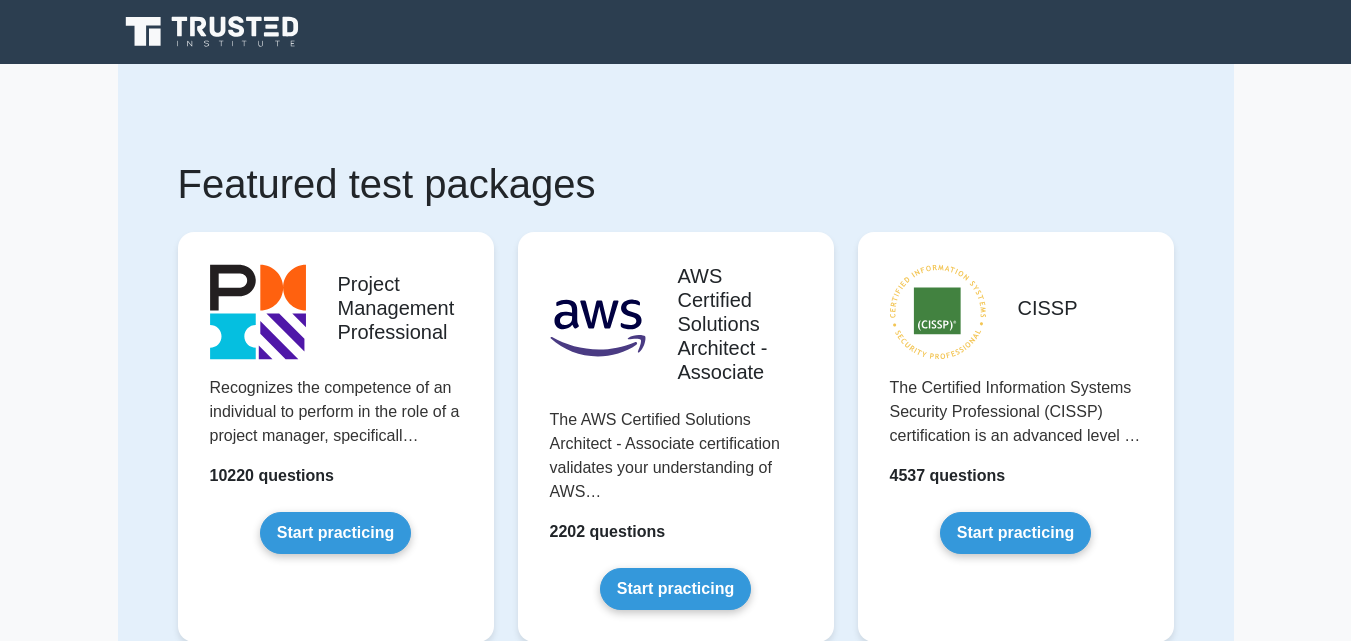 scroll, scrollTop: 0, scrollLeft: 0, axis: both 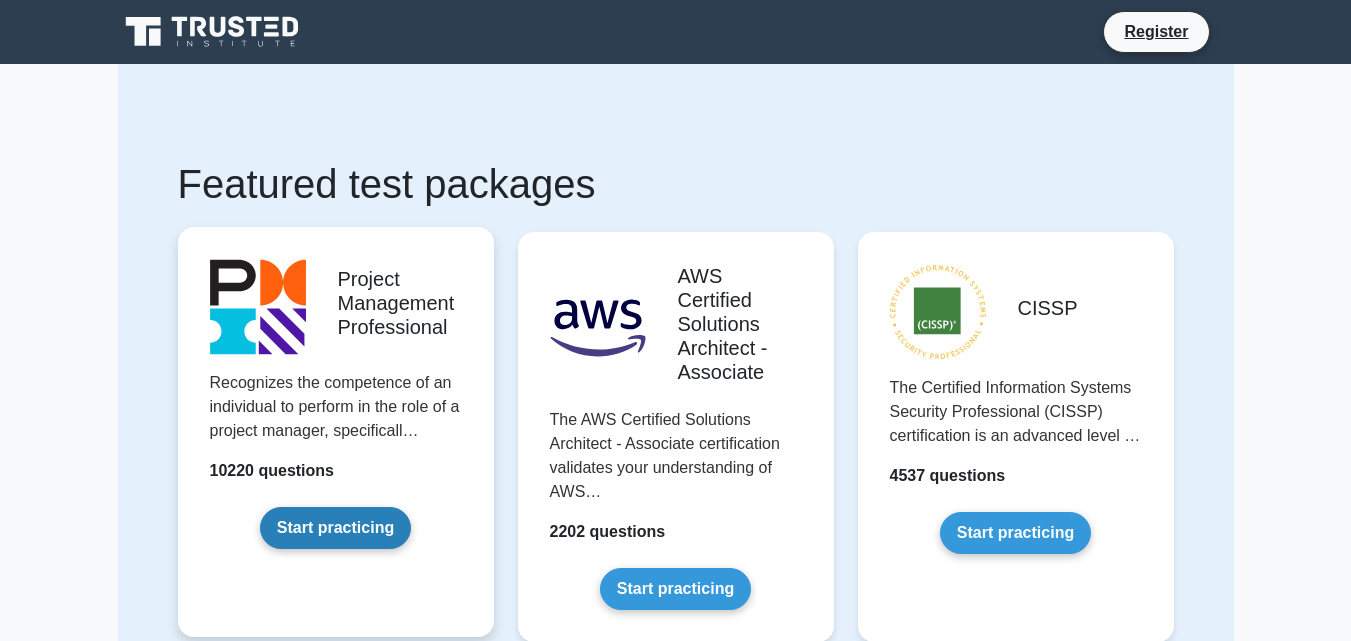 click on "Start practicing" at bounding box center (335, 528) 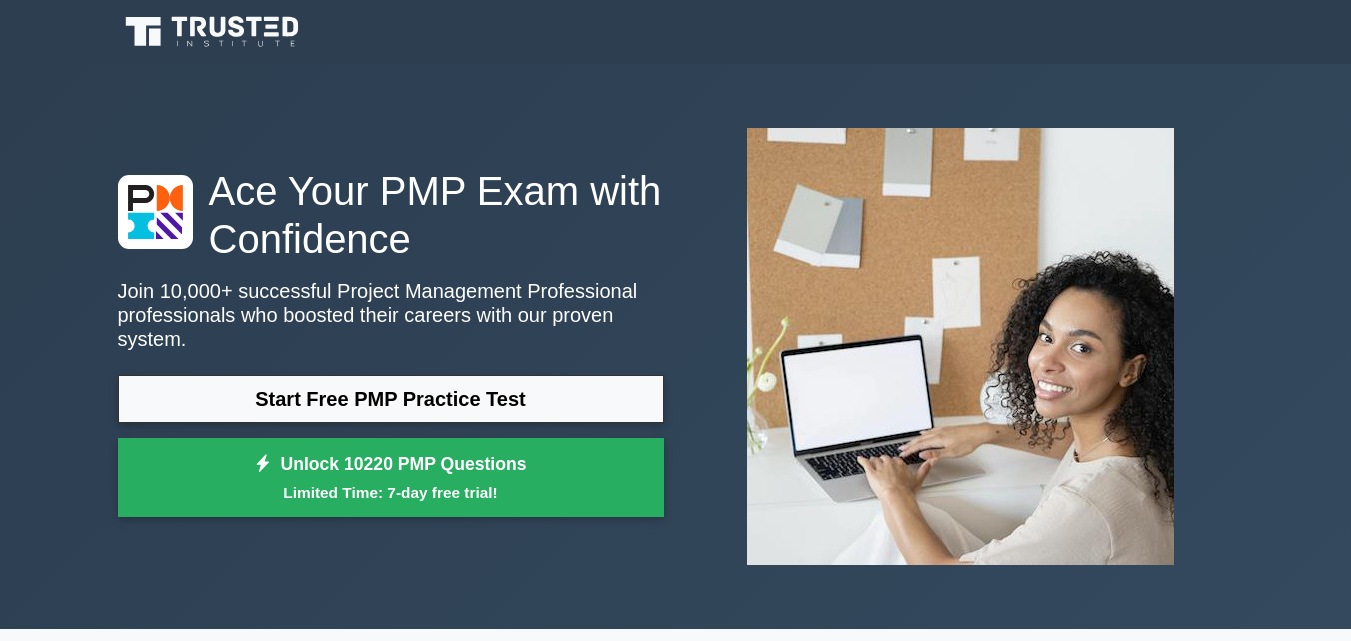 scroll, scrollTop: 0, scrollLeft: 0, axis: both 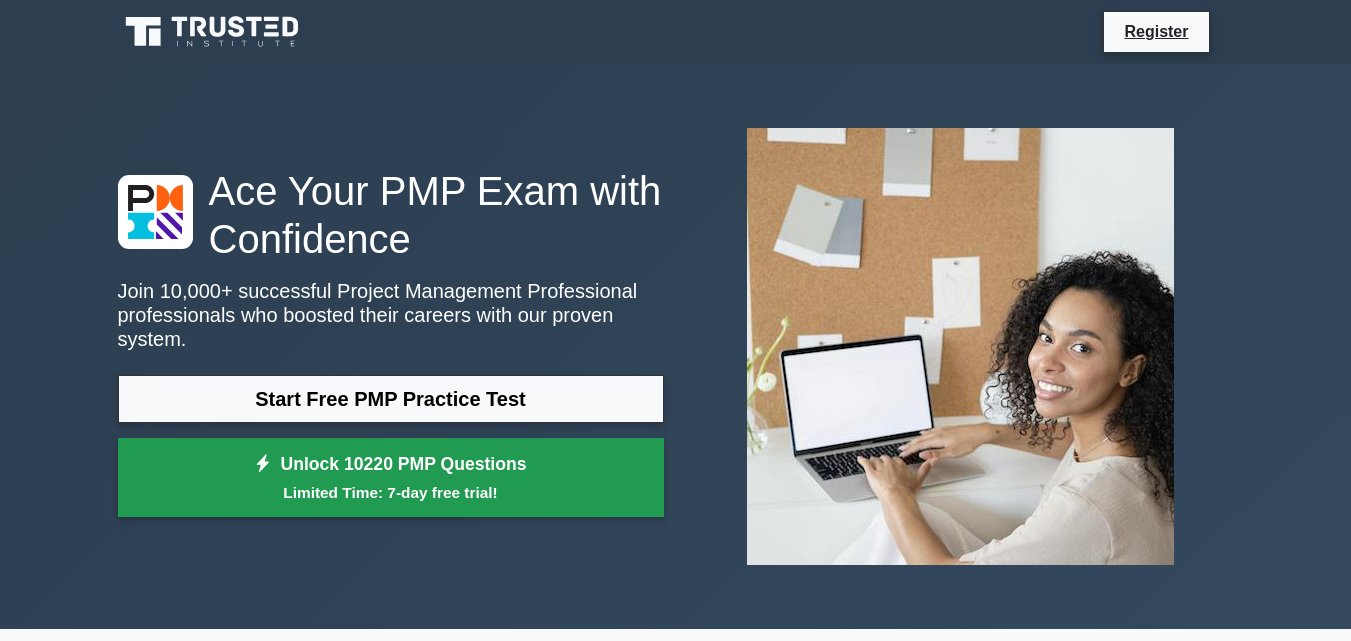 click on "Limited Time: 7-day free trial!" at bounding box center (391, 492) 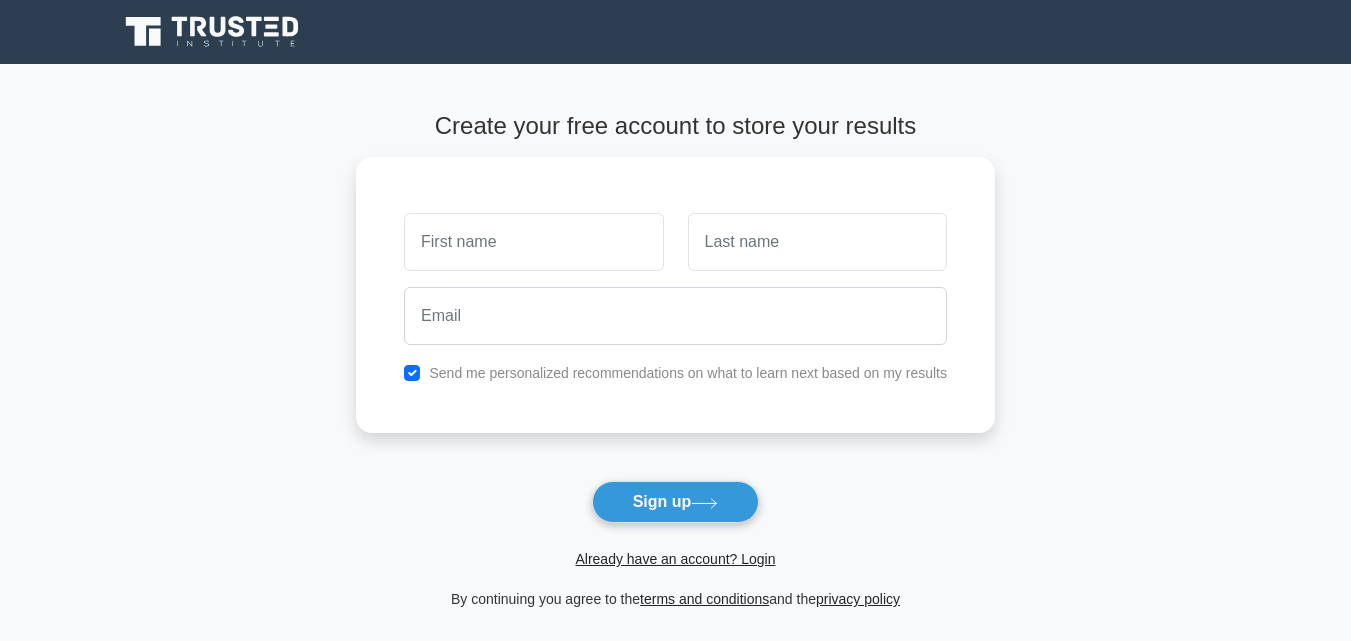 scroll, scrollTop: 0, scrollLeft: 0, axis: both 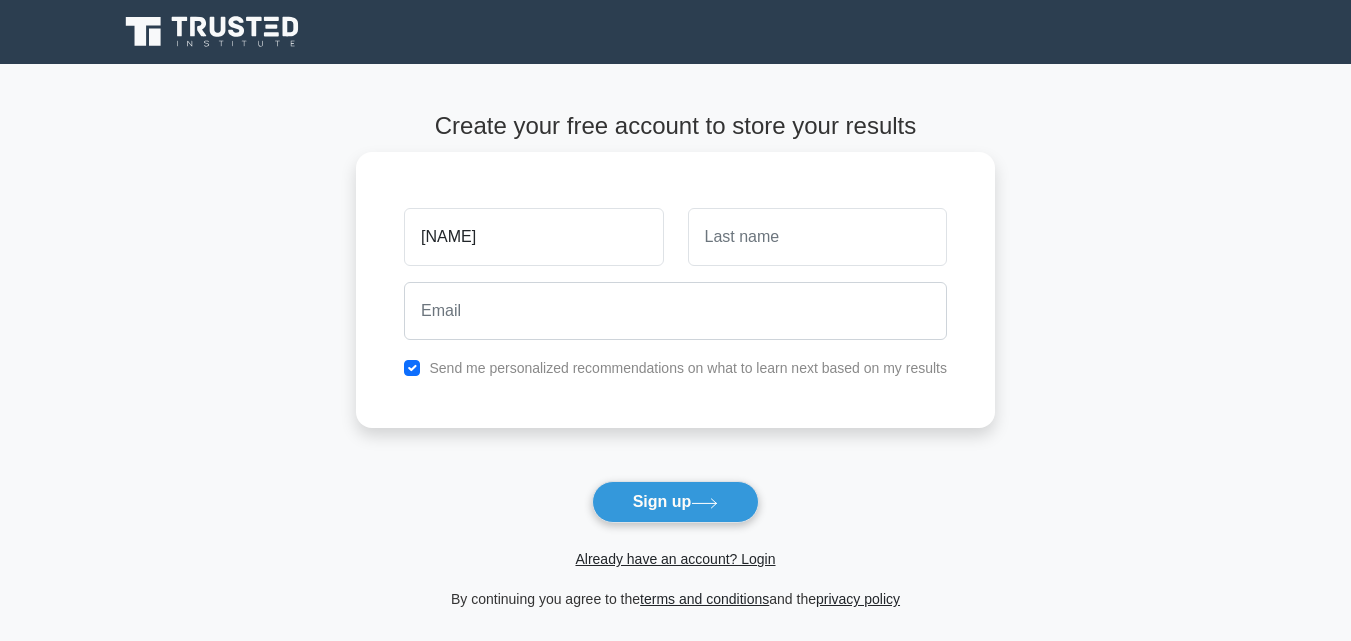 type on "[NAME]" 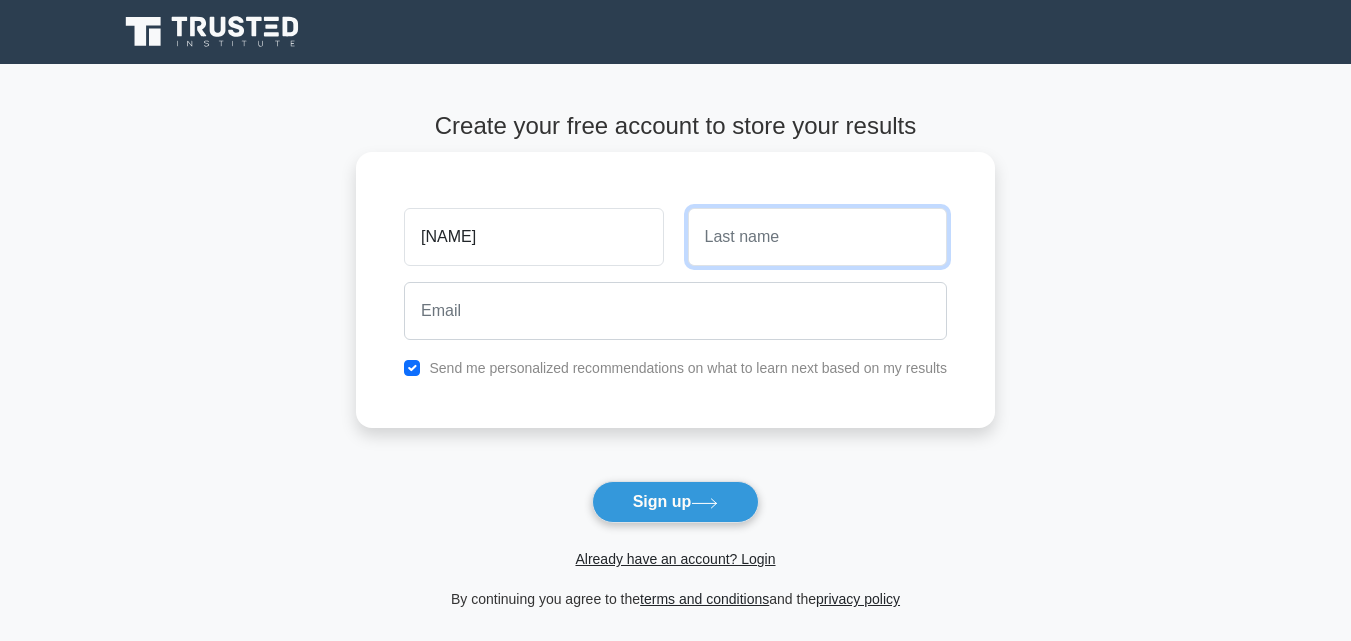 click at bounding box center [817, 237] 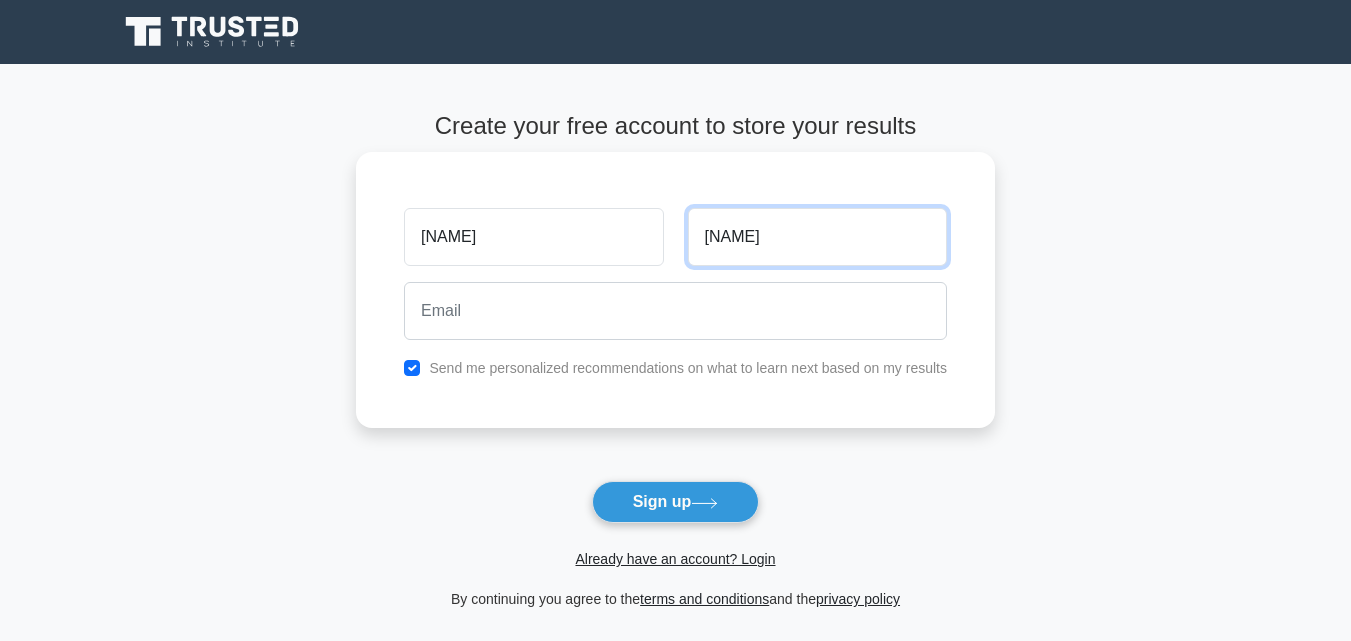 type on "[NAME]" 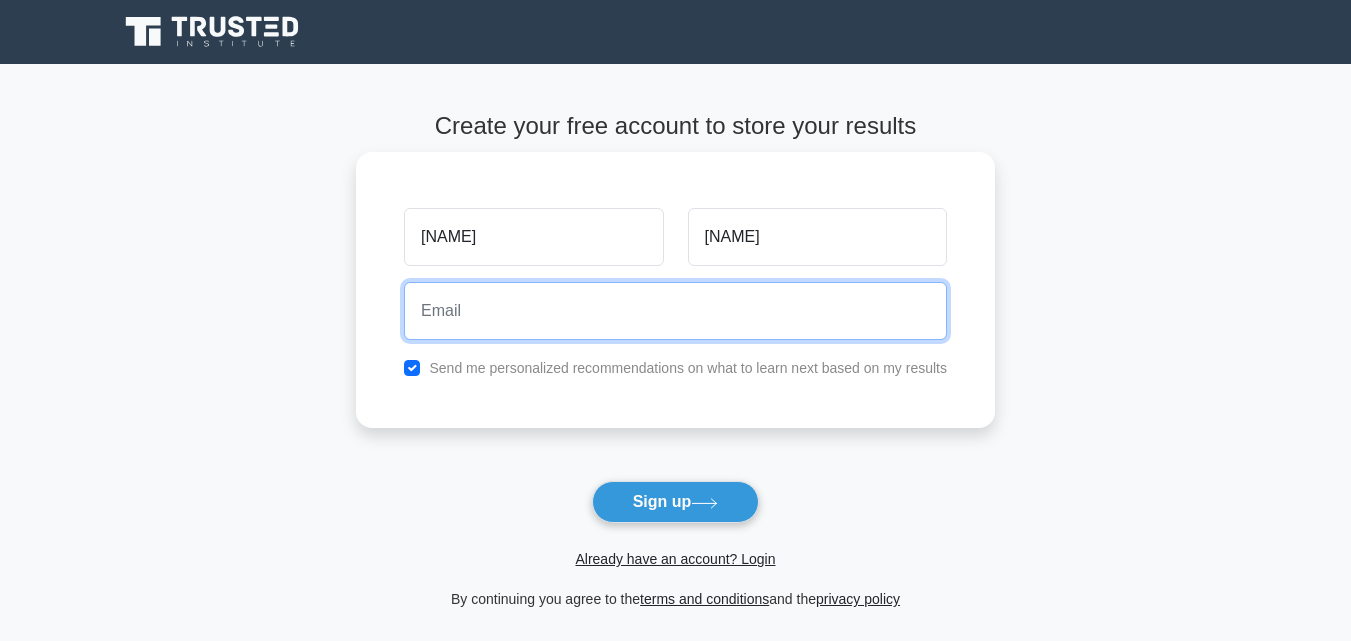 click at bounding box center (675, 311) 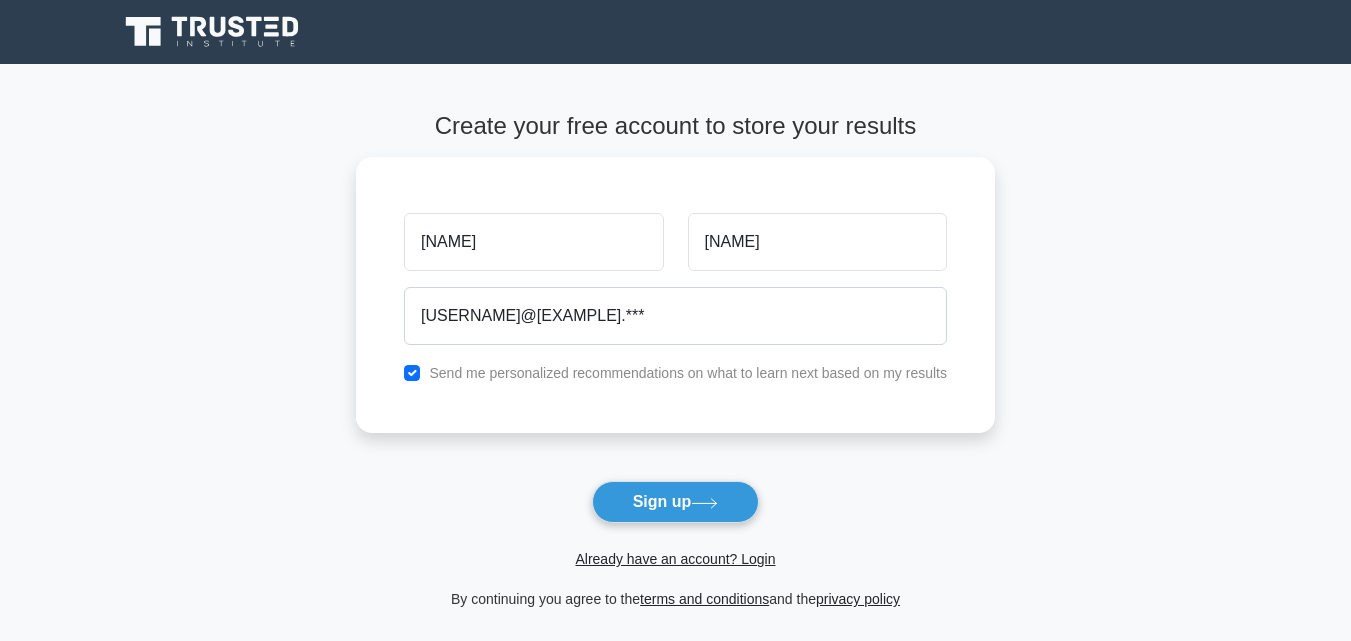 click on "Already have an account? Login" at bounding box center (675, 547) 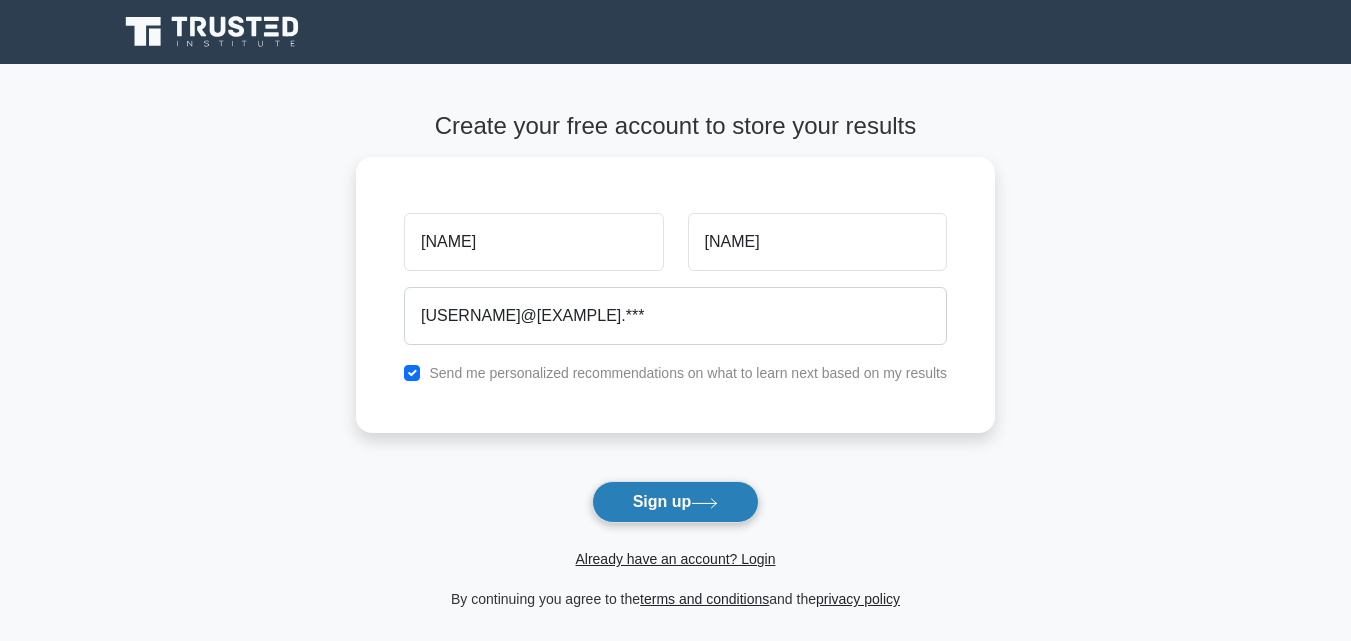 click on "Sign up" at bounding box center [676, 502] 